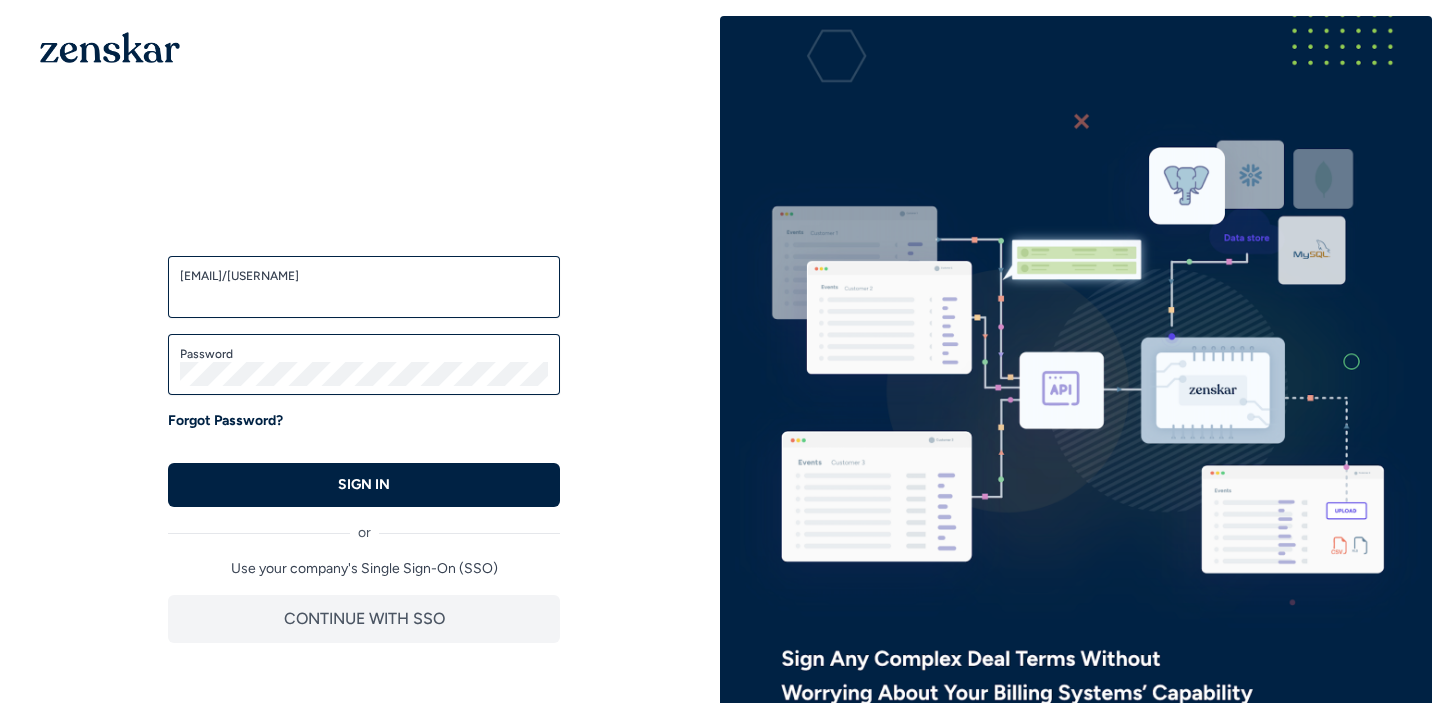 scroll, scrollTop: 0, scrollLeft: 0, axis: both 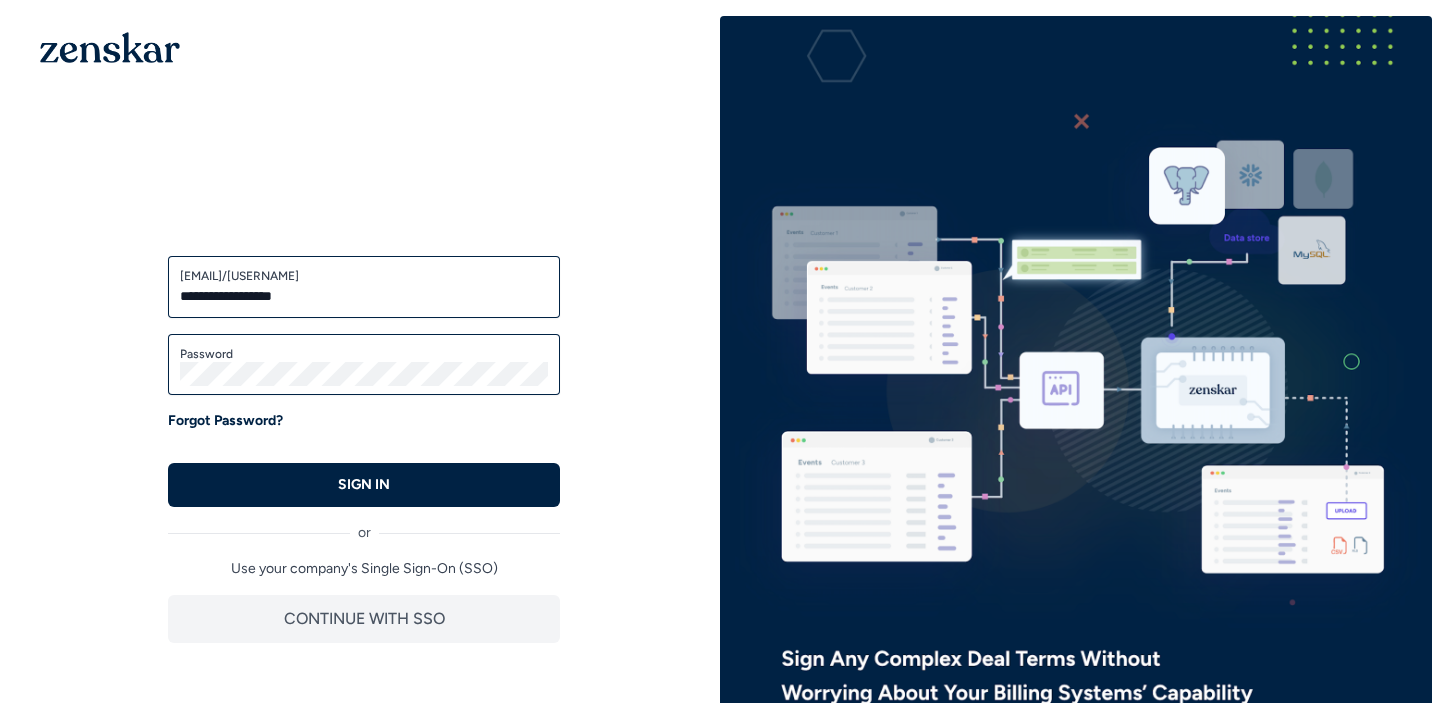 type on "**********" 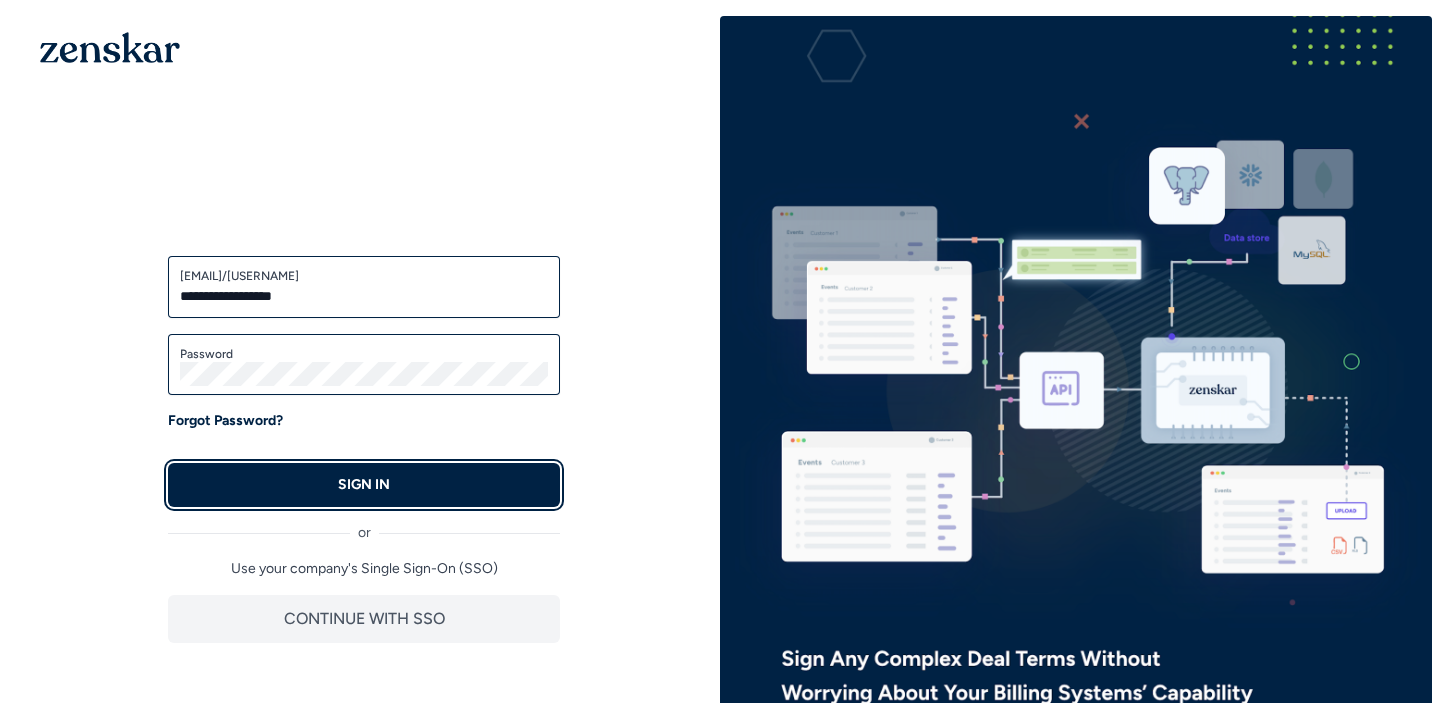 click on "SIGN IN" at bounding box center [364, 485] 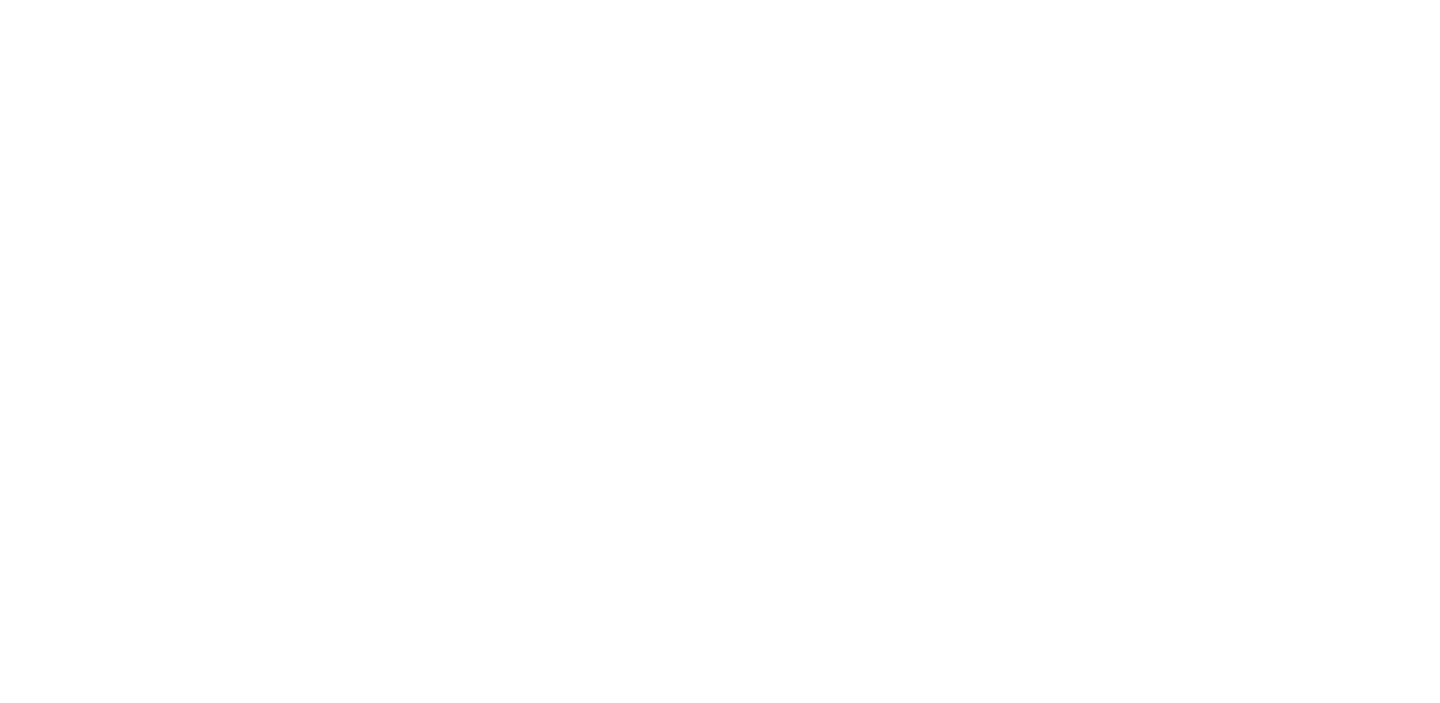 scroll, scrollTop: 0, scrollLeft: 0, axis: both 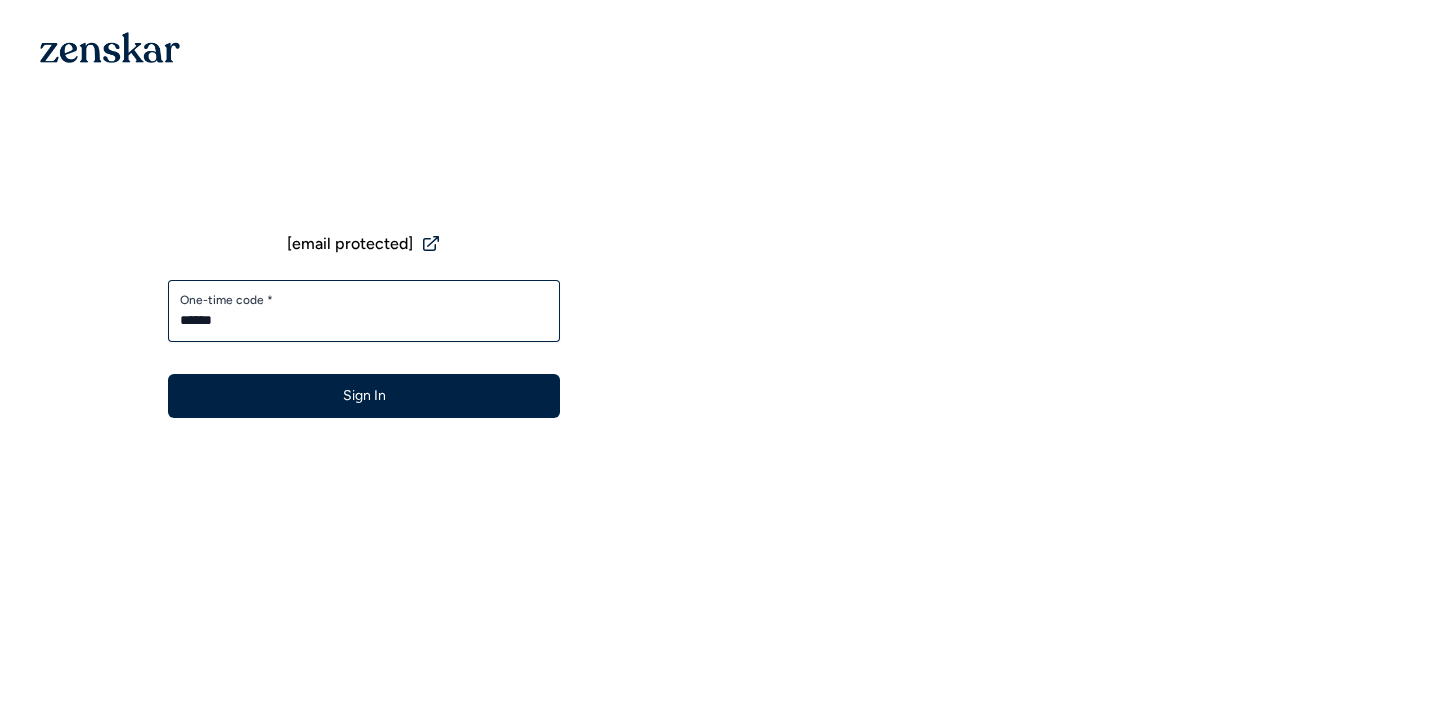 type on "******" 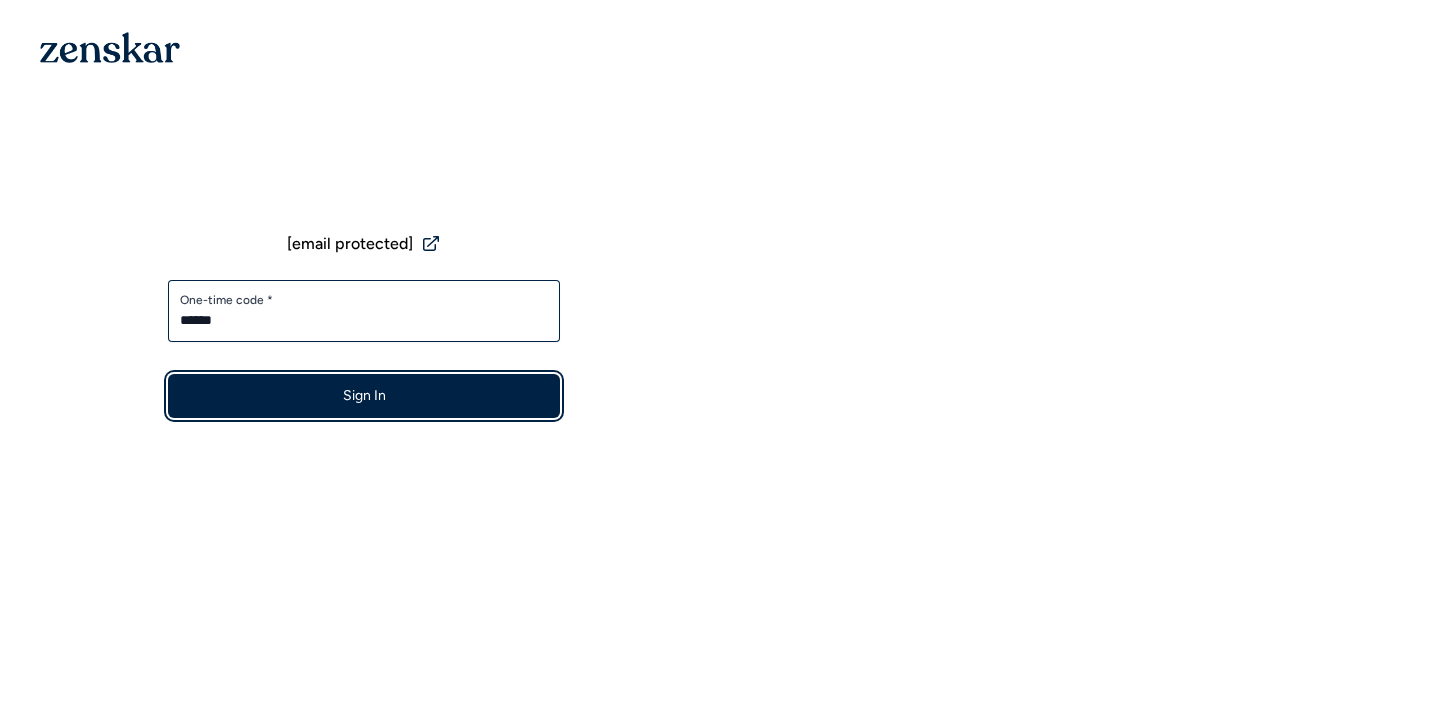 click on "Sign In" at bounding box center (364, 396) 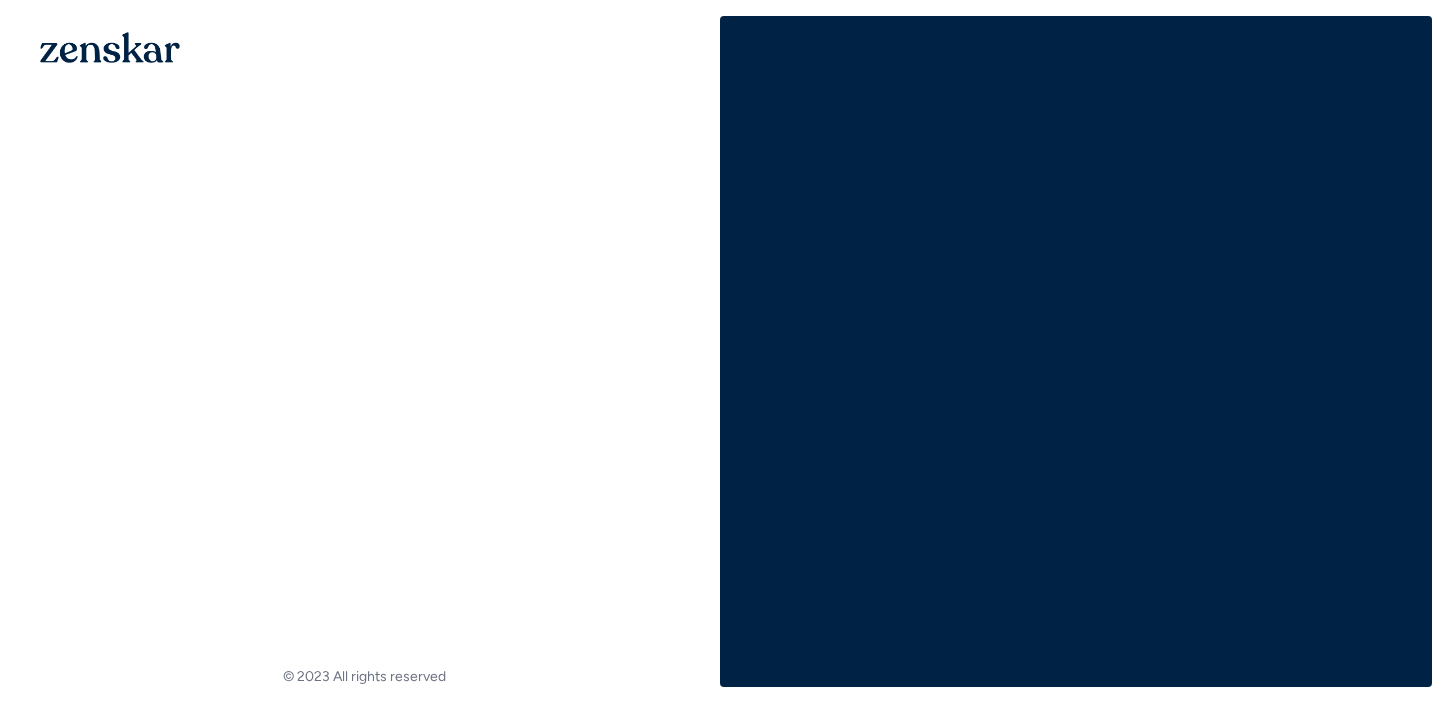 scroll, scrollTop: 0, scrollLeft: 0, axis: both 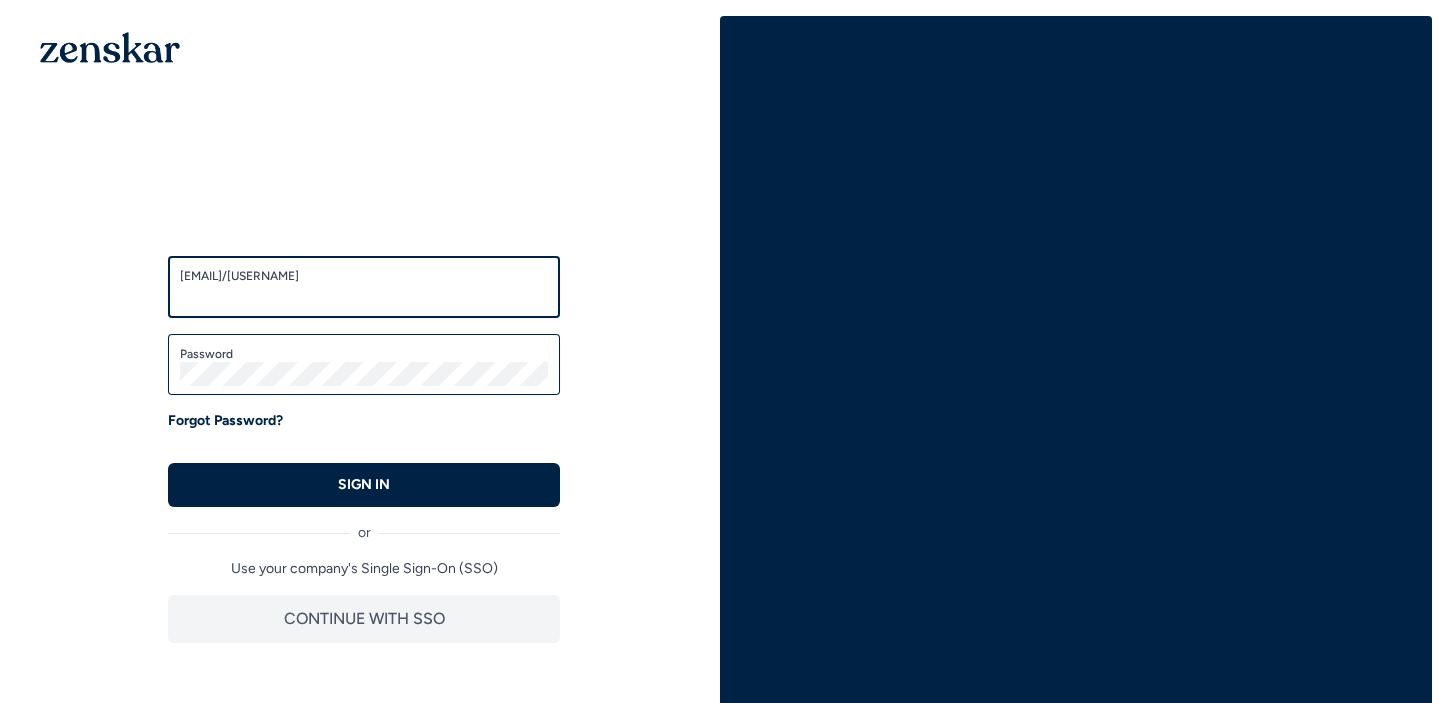 click on "[EMAIL]/[USERNAME]" at bounding box center [364, 296] 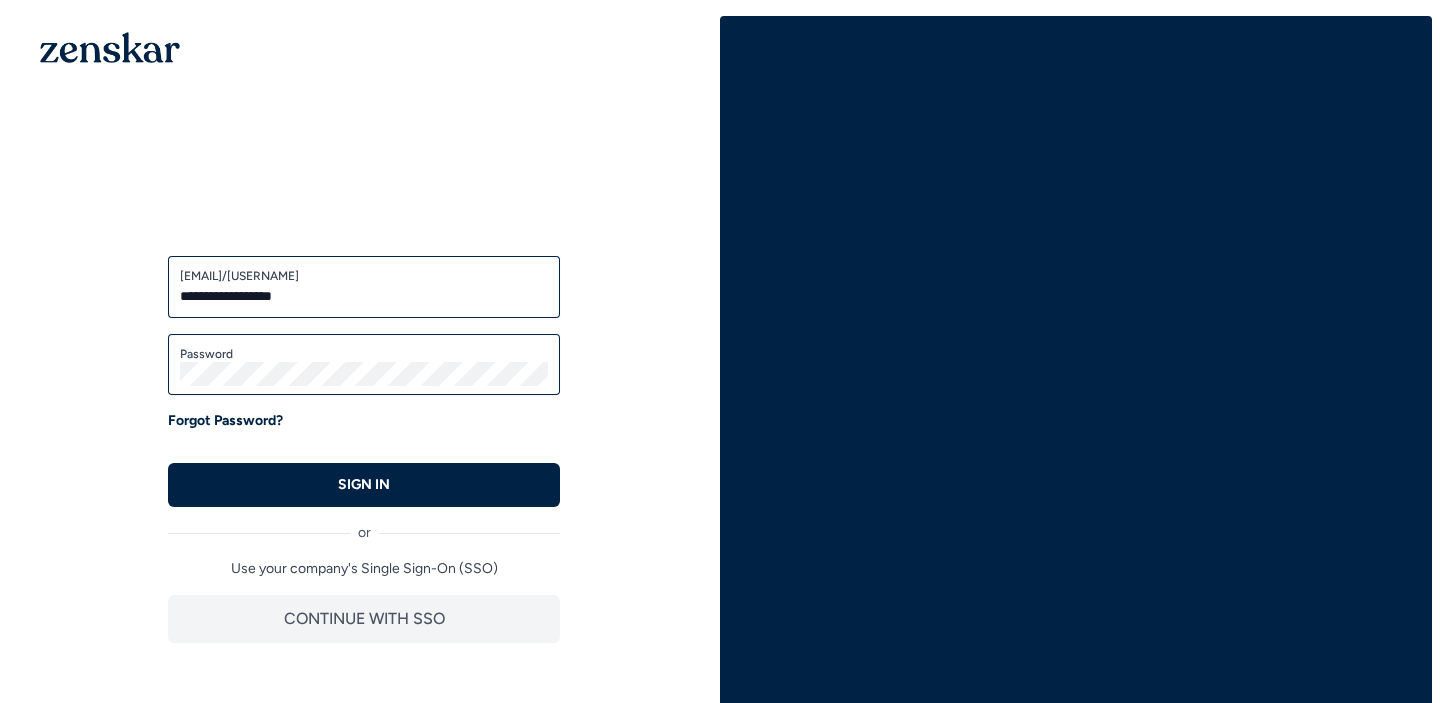 click on "or" at bounding box center (364, 525) 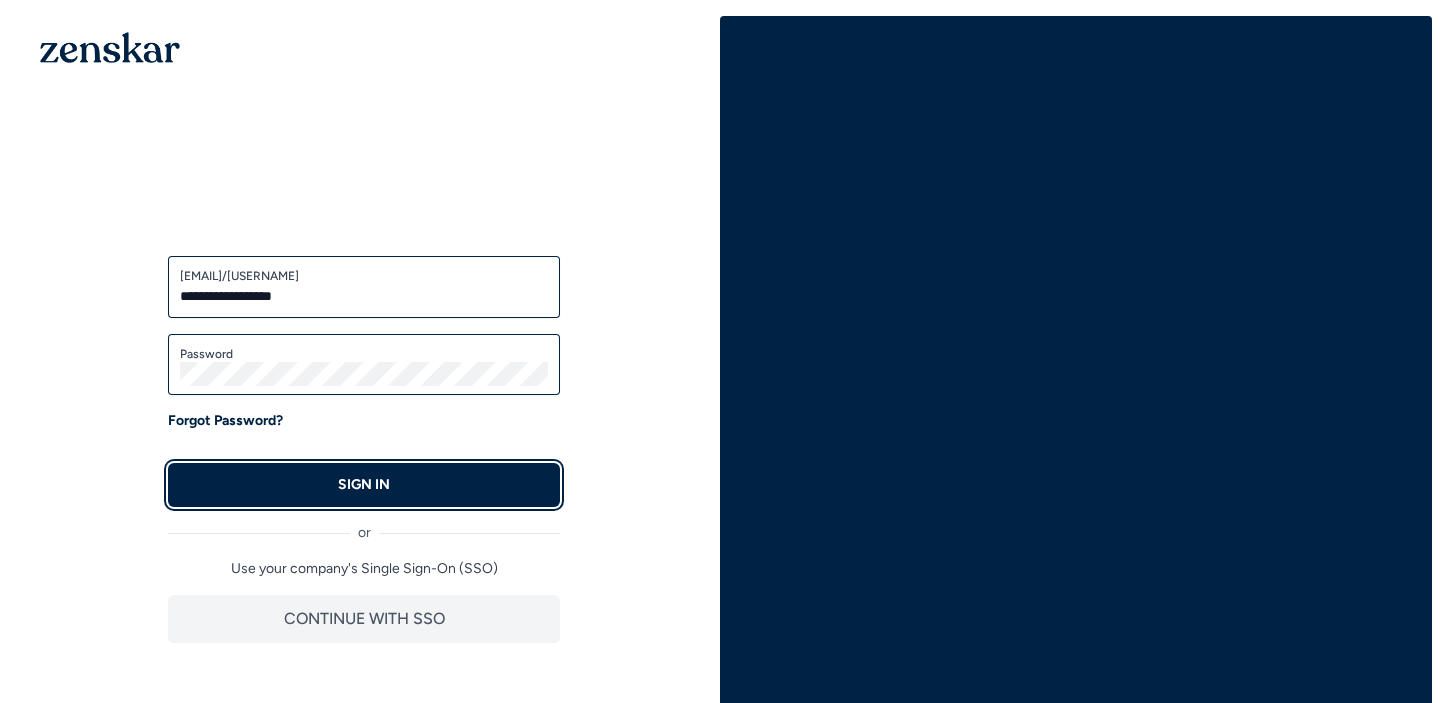 click on "SIGN IN" at bounding box center [364, 485] 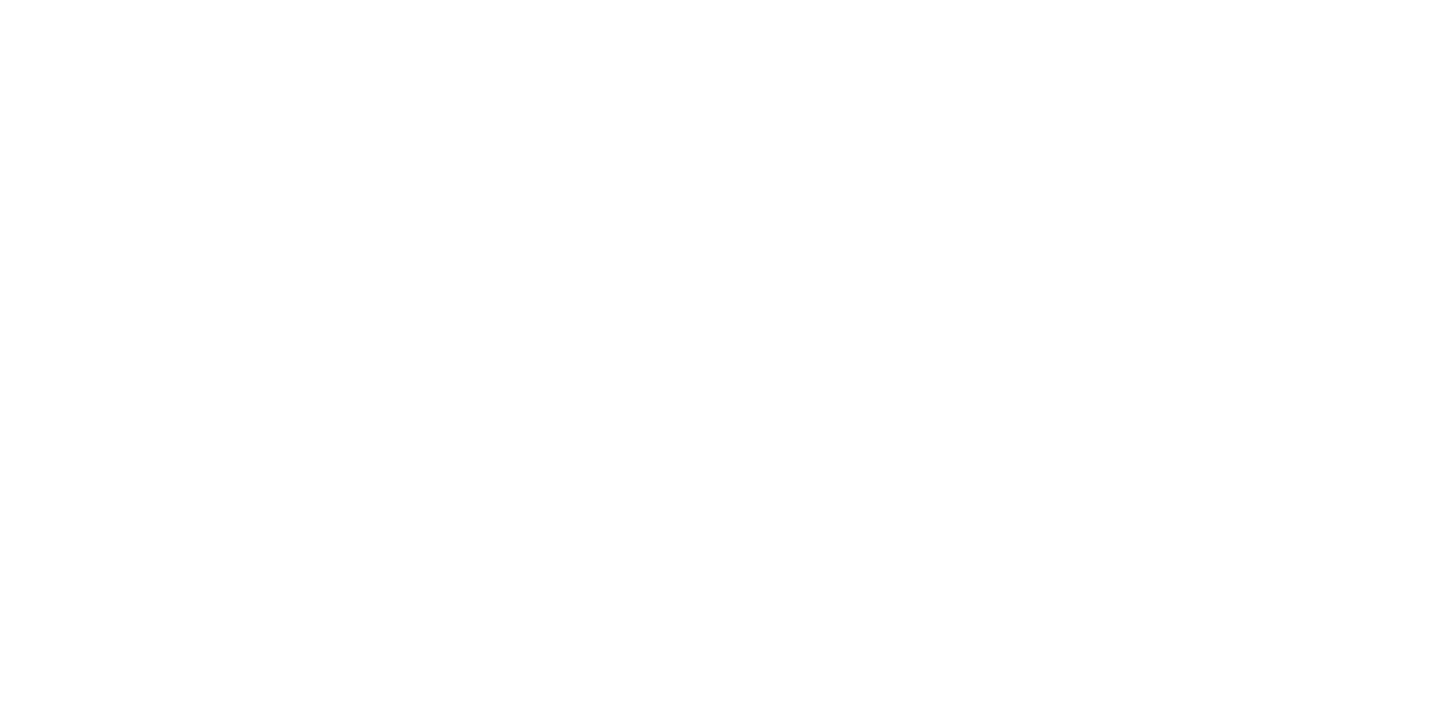 scroll, scrollTop: 0, scrollLeft: 0, axis: both 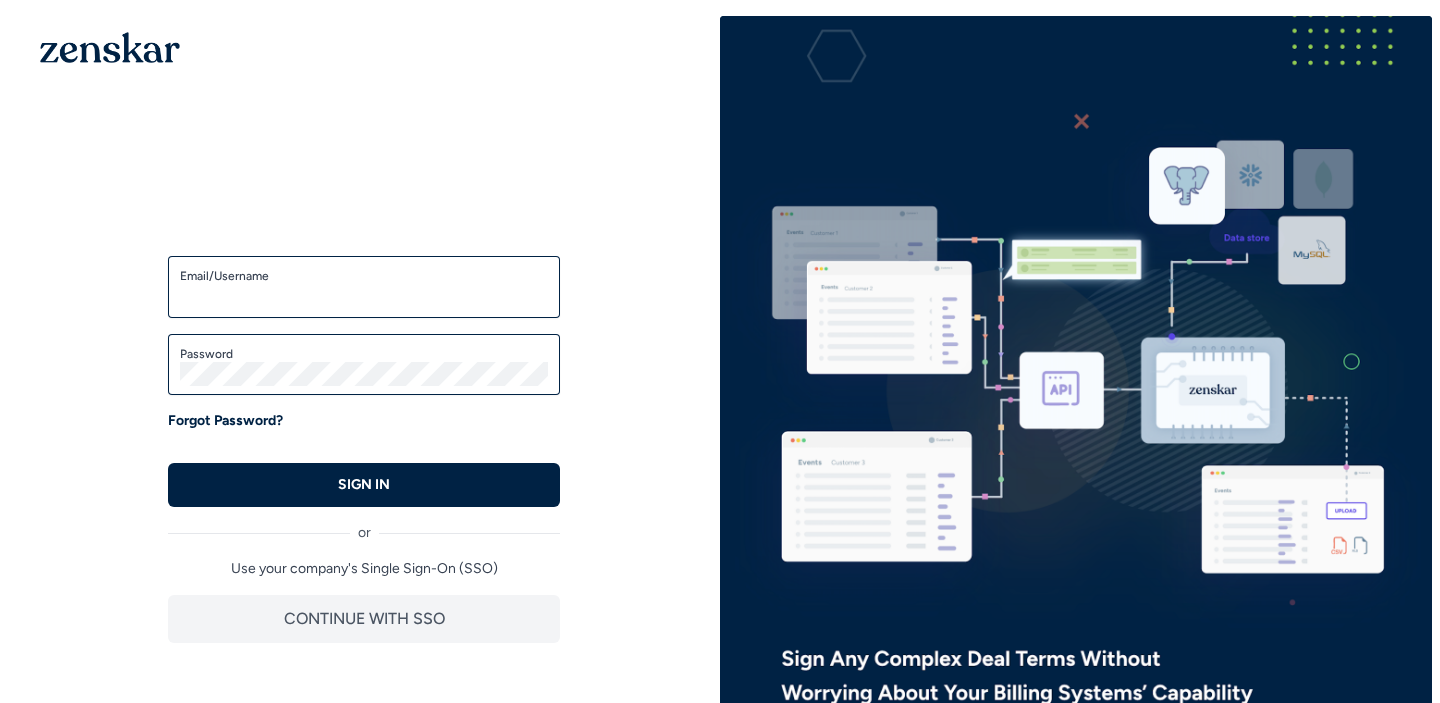 type on "**********" 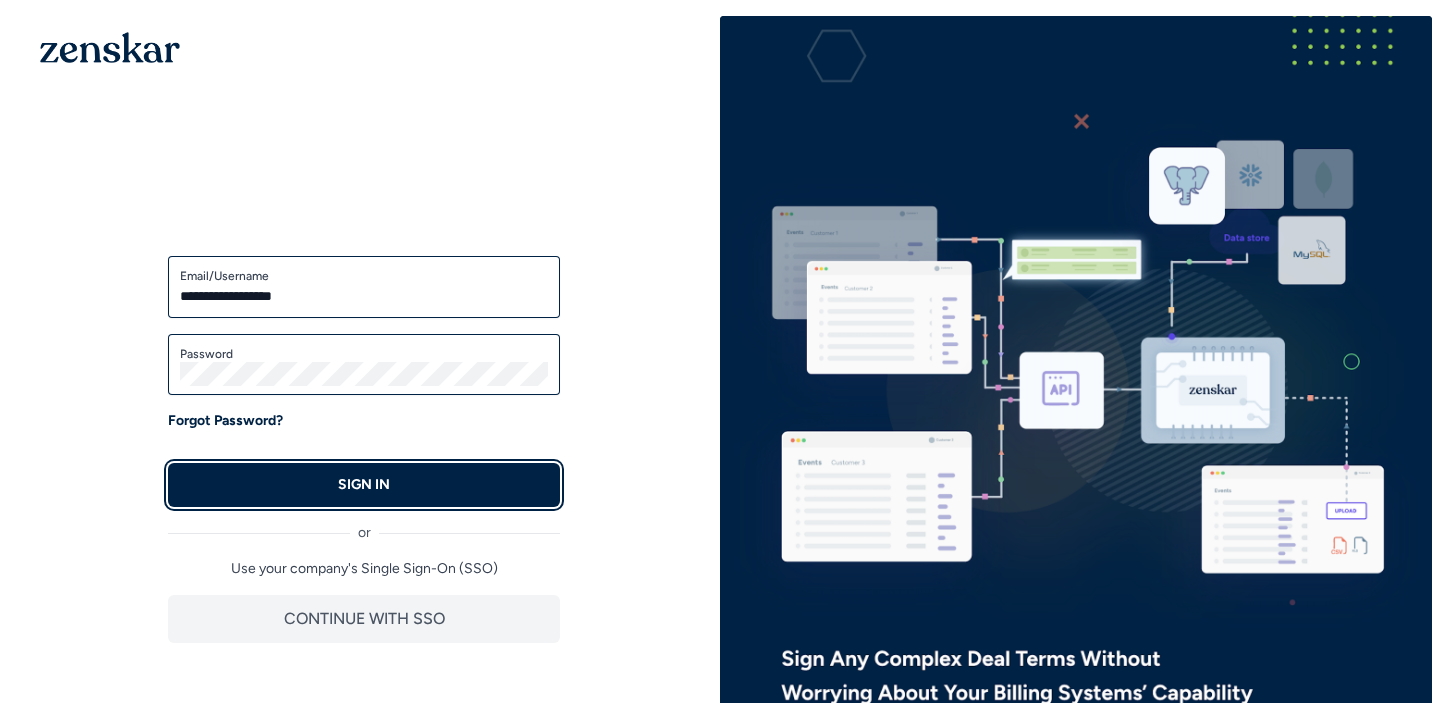 click on "SIGN IN" at bounding box center [364, 485] 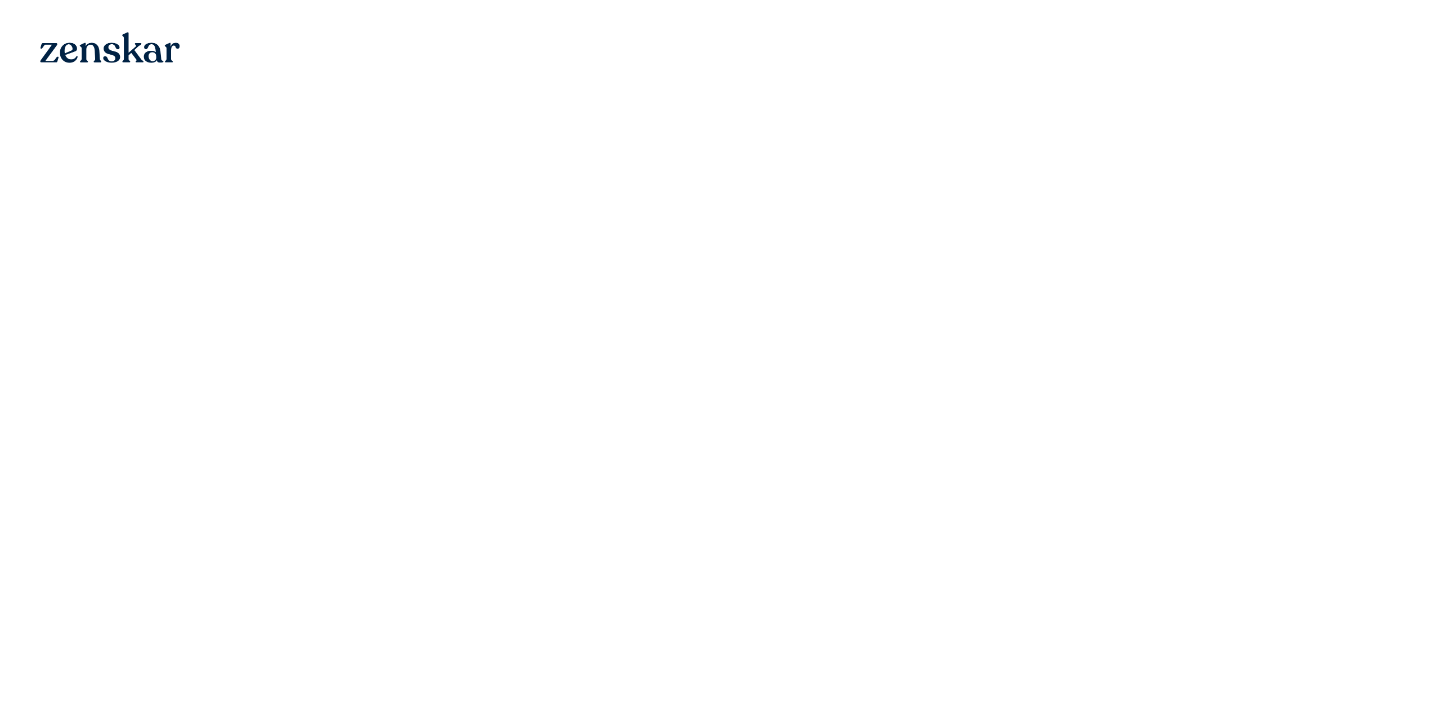 scroll, scrollTop: 0, scrollLeft: 0, axis: both 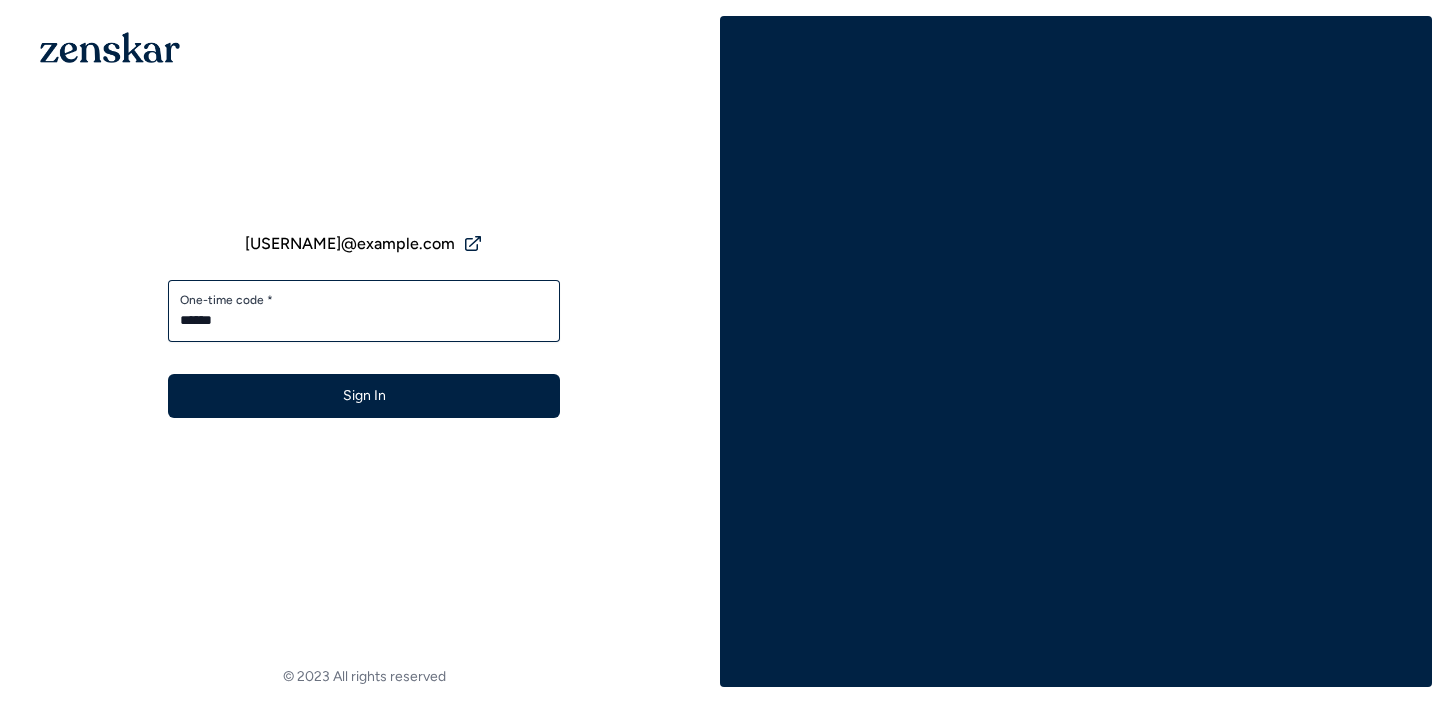 type on "******" 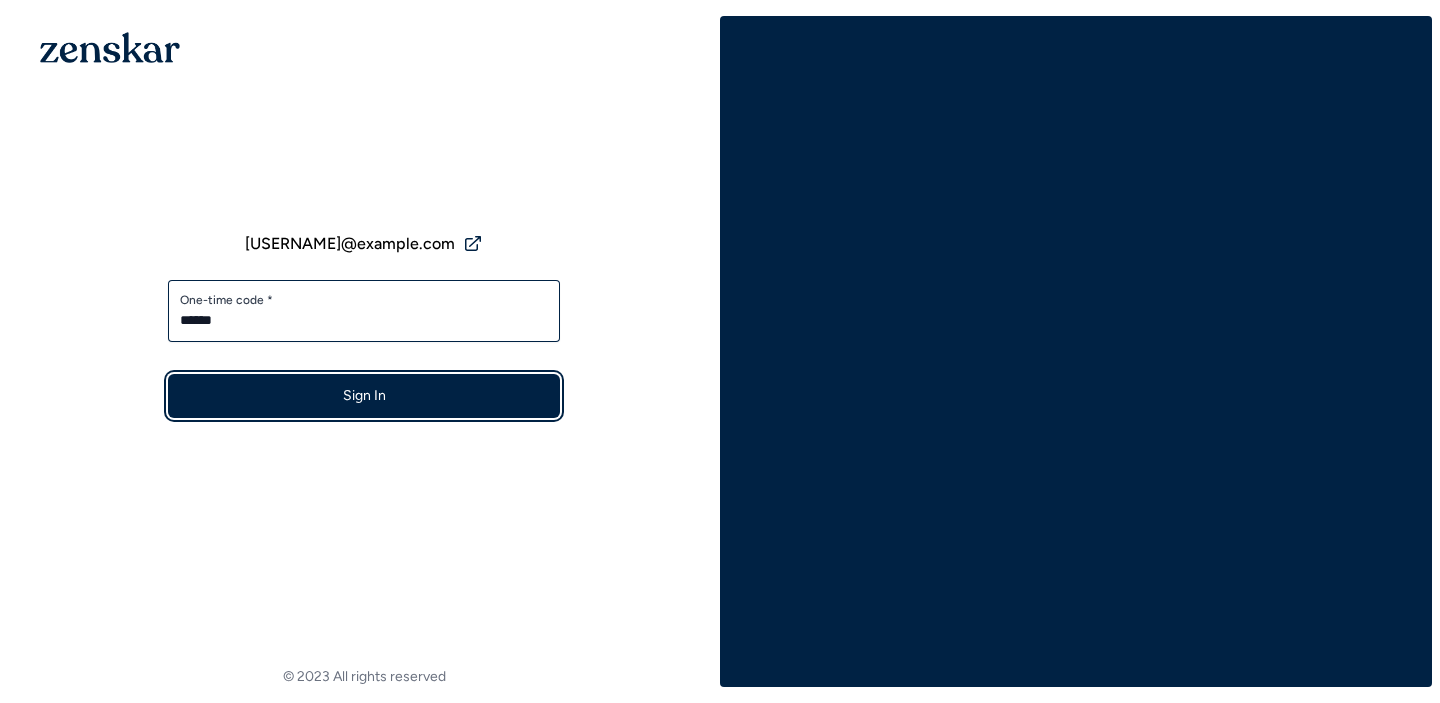 click on "Sign In" at bounding box center [364, 396] 